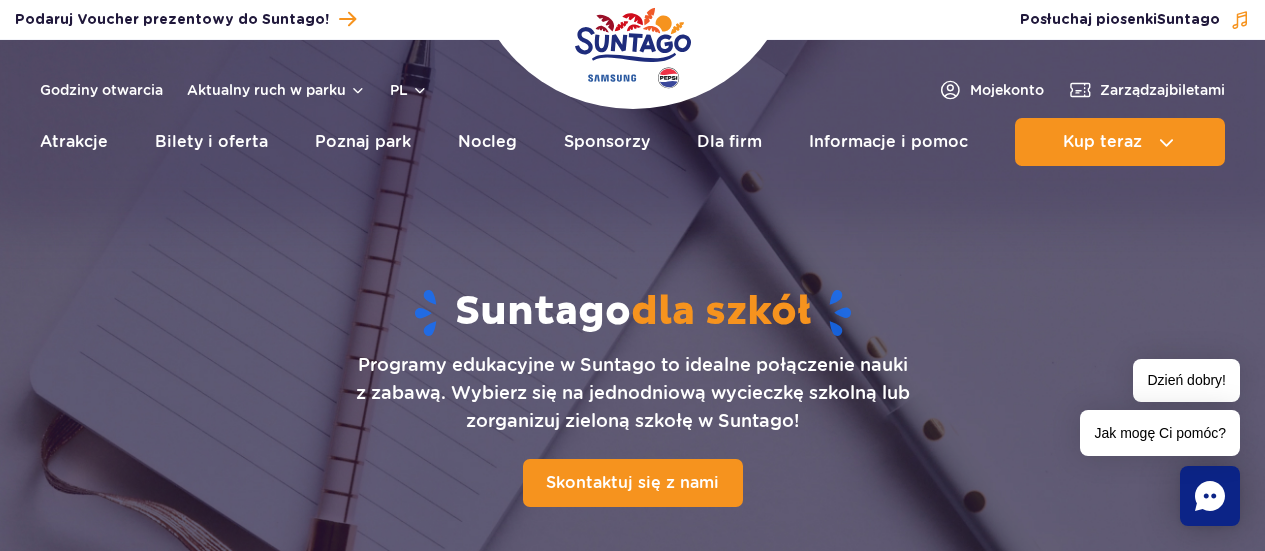 scroll, scrollTop: 0, scrollLeft: 0, axis: both 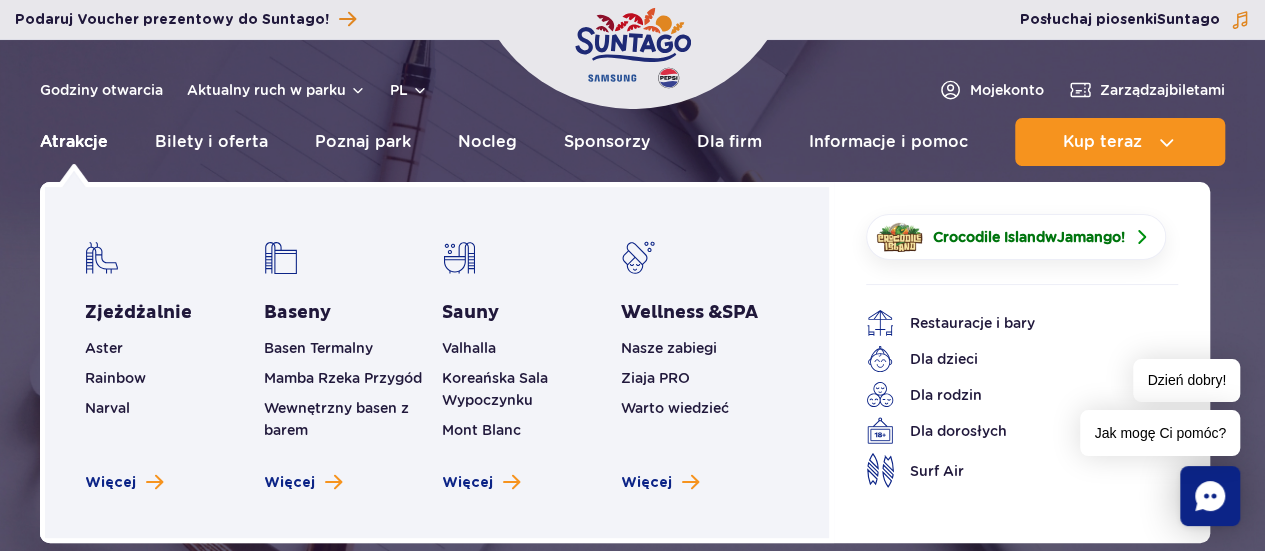 click on "Atrakcje" at bounding box center [74, 142] 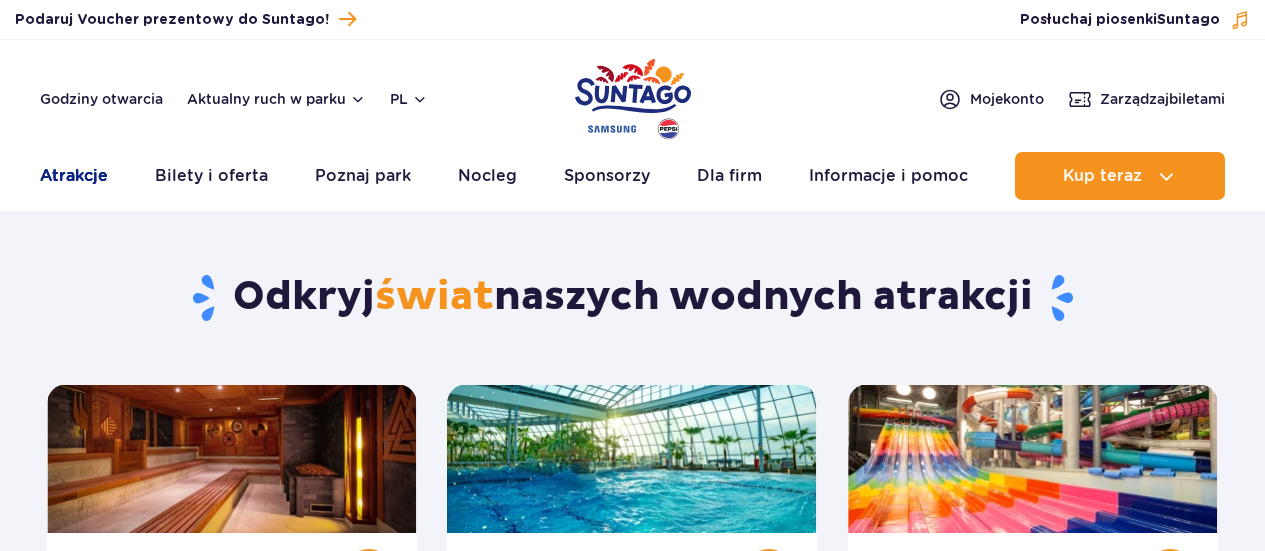 scroll, scrollTop: 0, scrollLeft: 0, axis: both 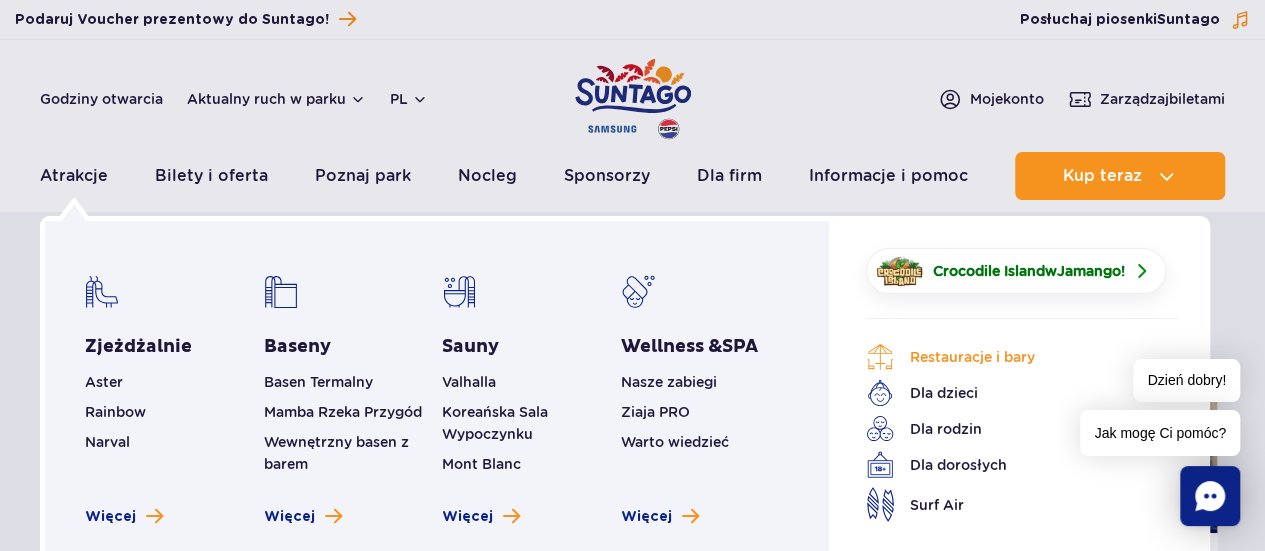 click on "Restauracje i bary" at bounding box center [1007, 357] 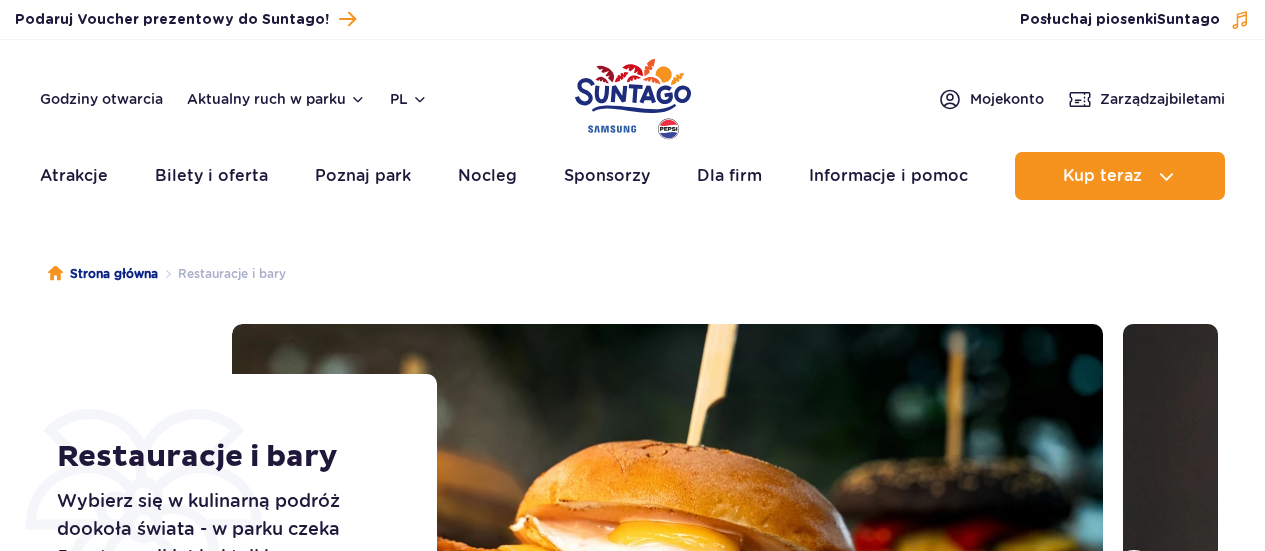 scroll, scrollTop: 0, scrollLeft: 0, axis: both 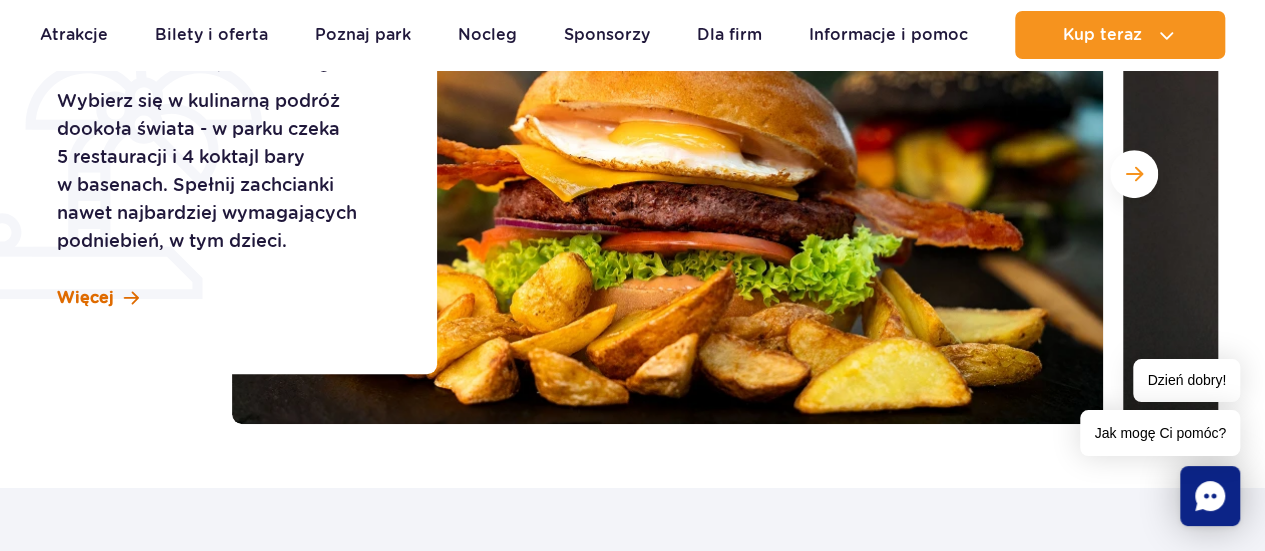 click on "Więcej" at bounding box center [85, 298] 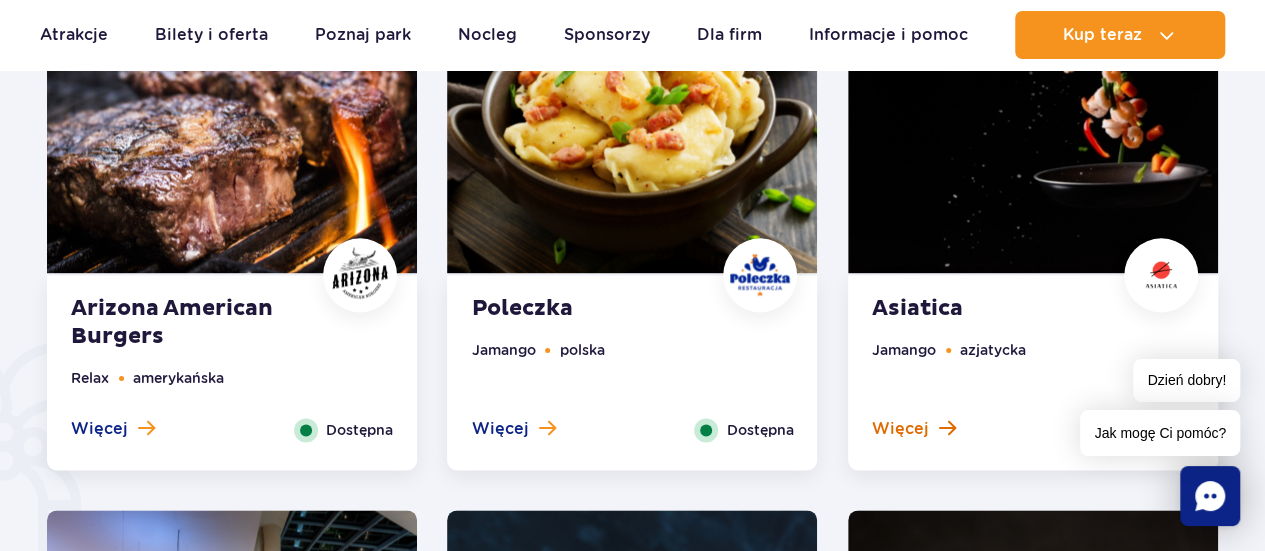 scroll, scrollTop: 1188, scrollLeft: 0, axis: vertical 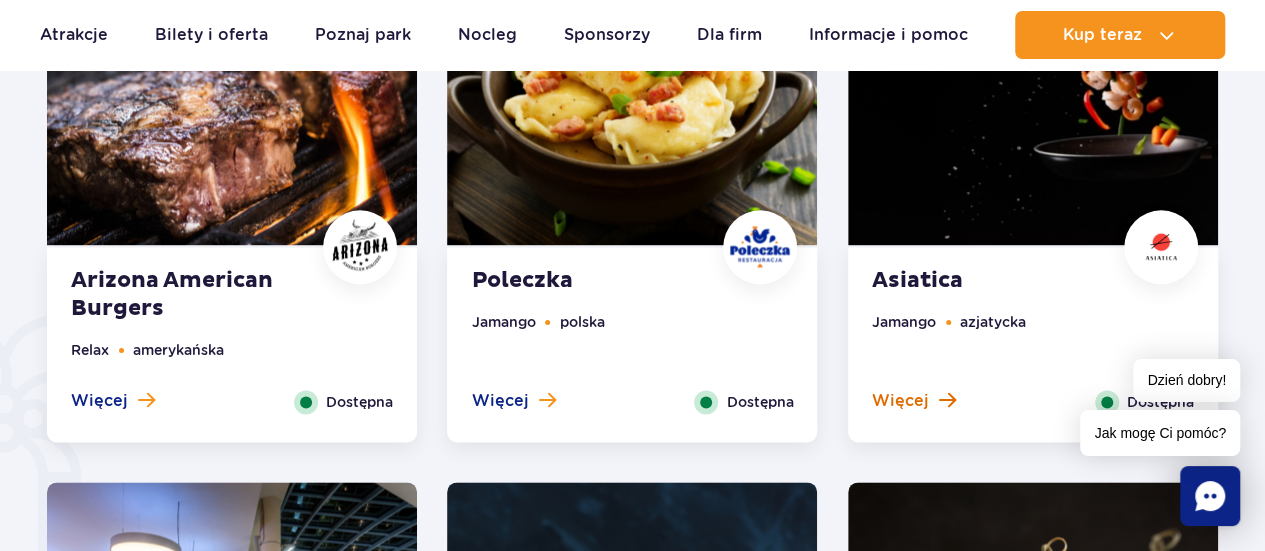 click on "Więcej" at bounding box center (900, 401) 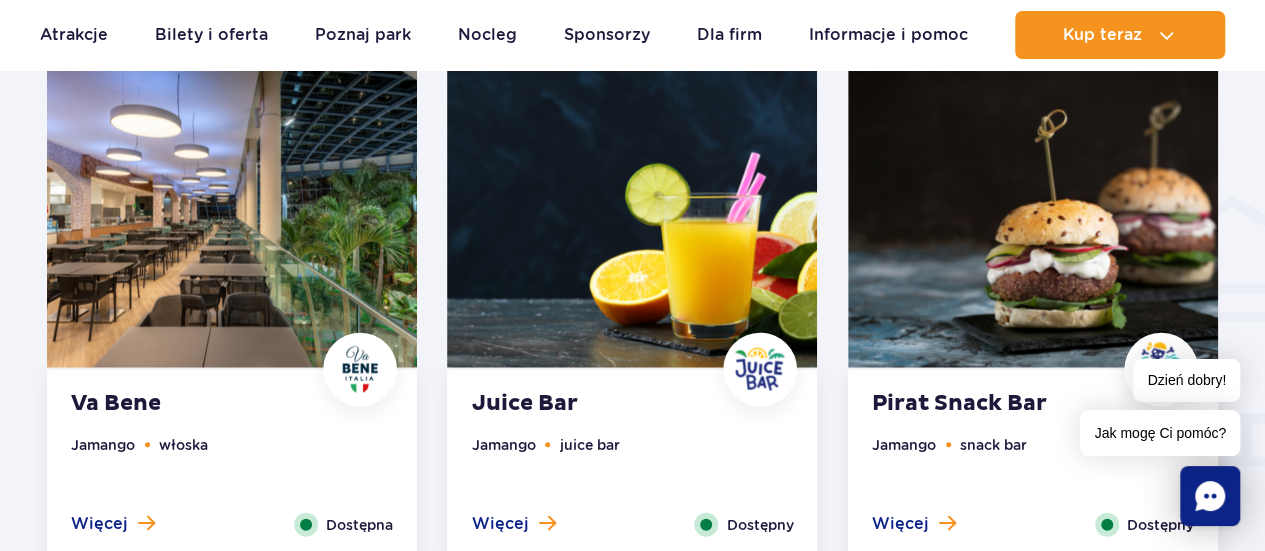 scroll, scrollTop: 2254, scrollLeft: 0, axis: vertical 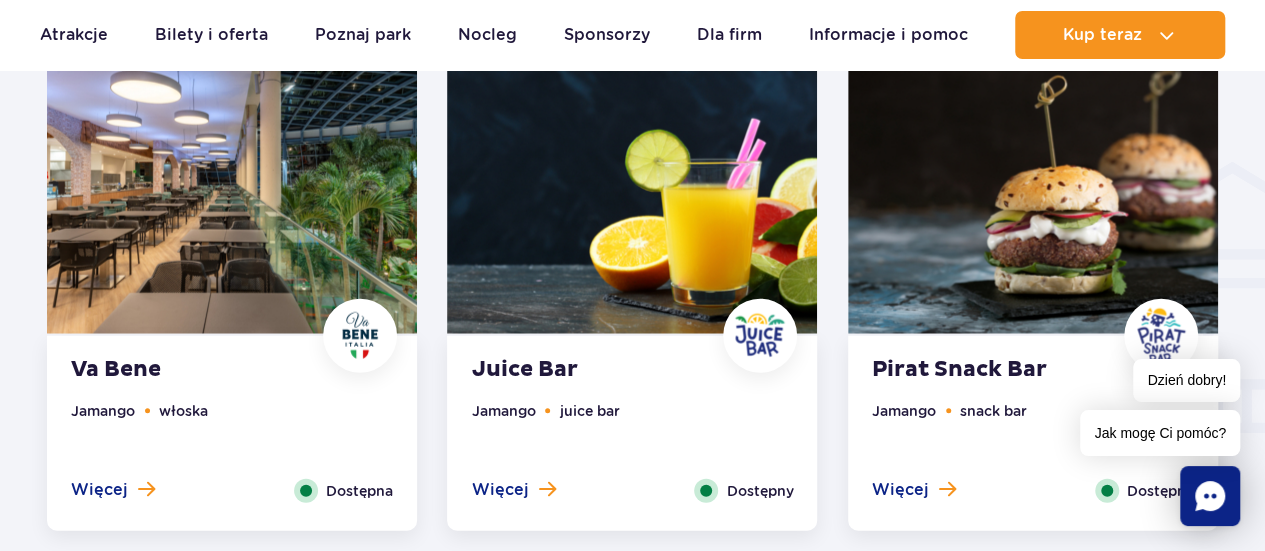click 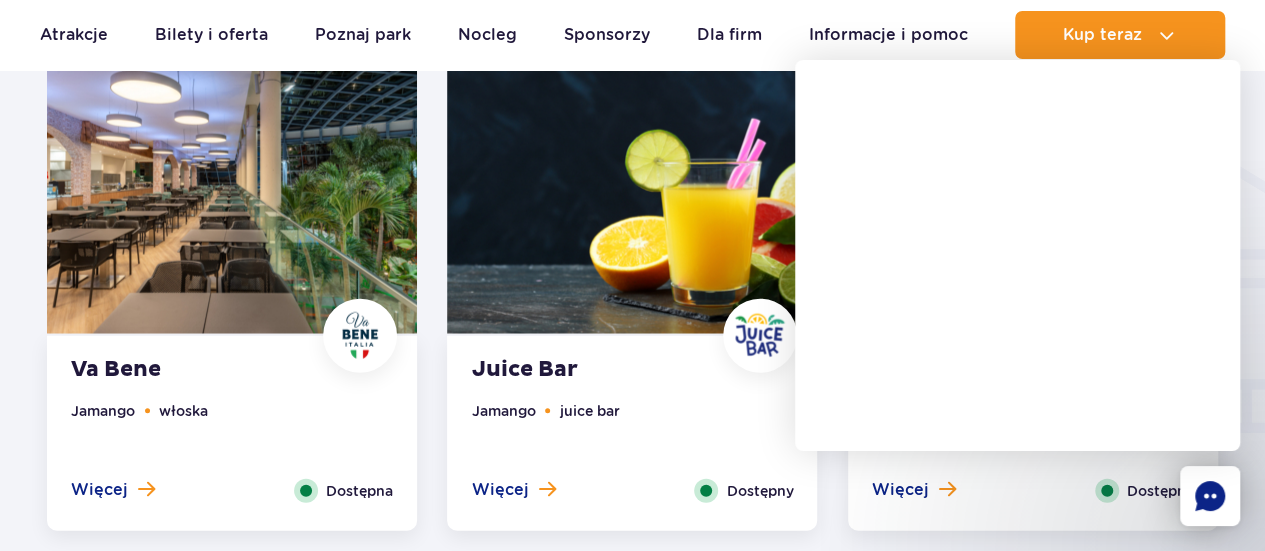 click at bounding box center [1042, 355] 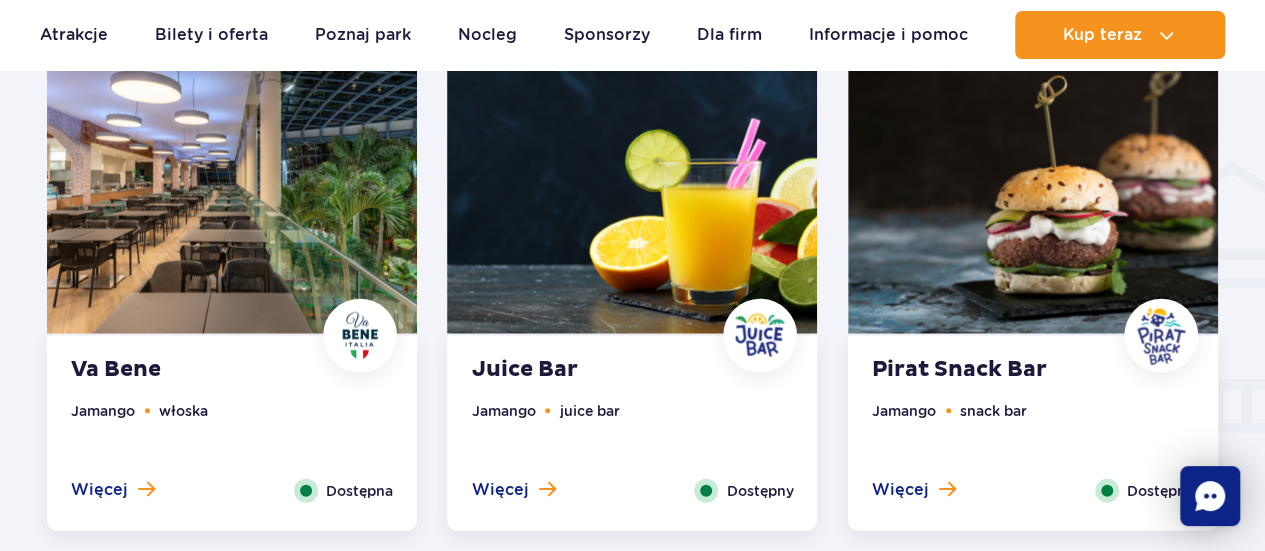 scroll, scrollTop: 2354, scrollLeft: 0, axis: vertical 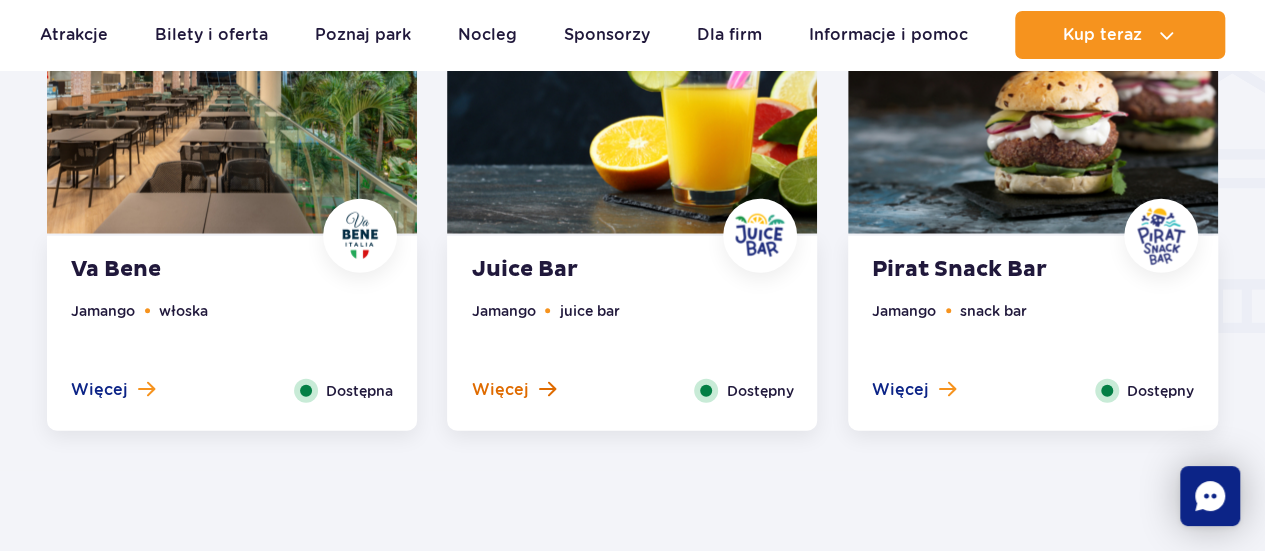 click on "Więcej" at bounding box center [499, 390] 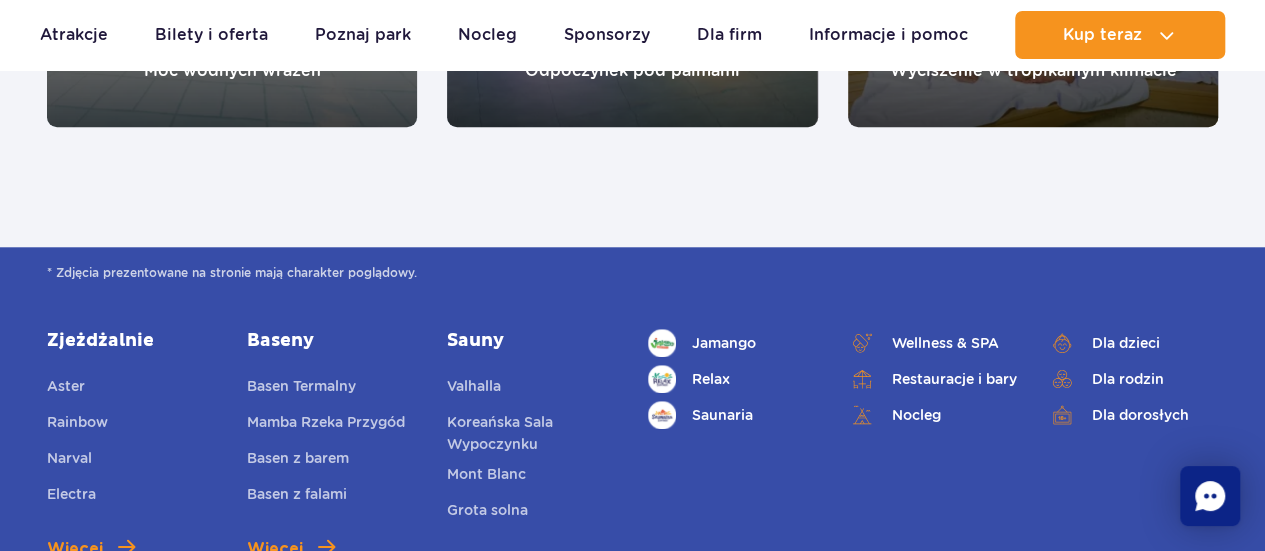 scroll, scrollTop: 4704, scrollLeft: 0, axis: vertical 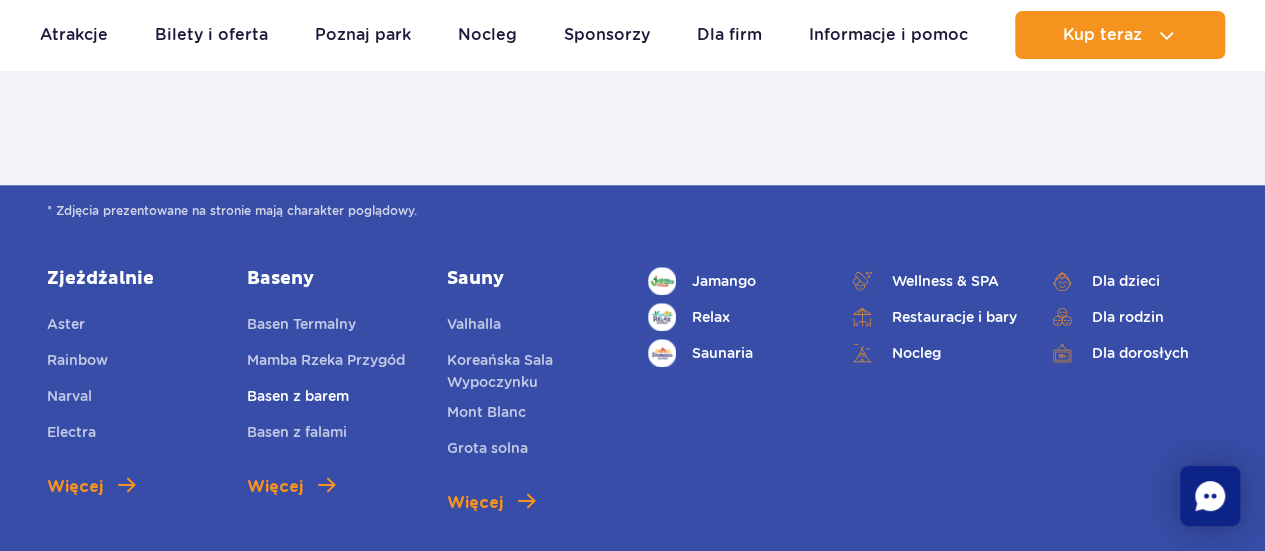 click on "Basen z barem" at bounding box center [298, 399] 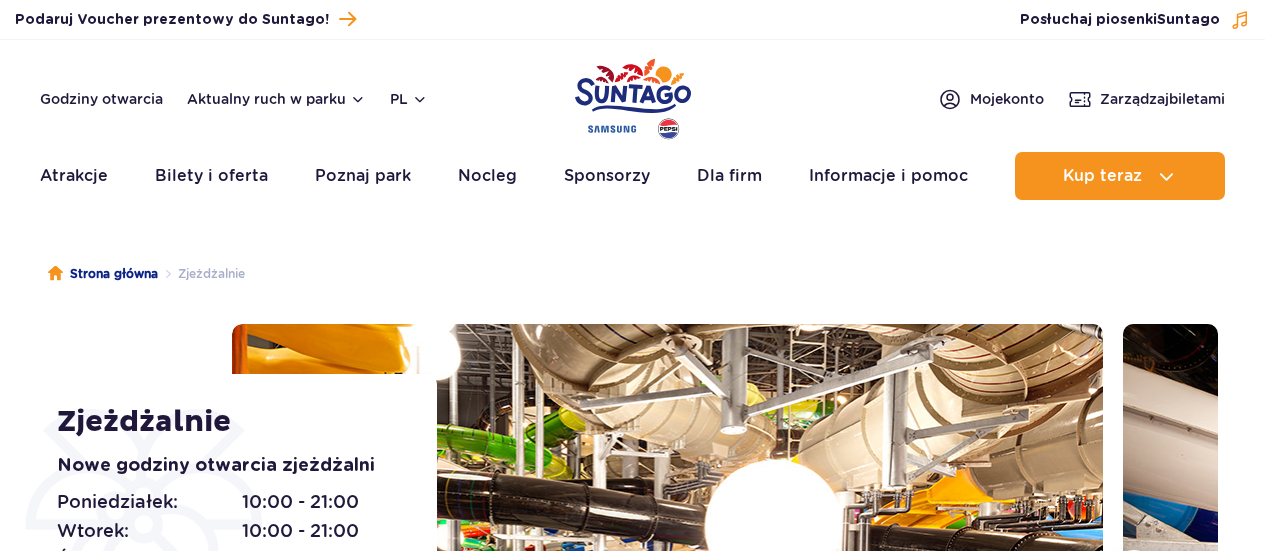 scroll, scrollTop: 0, scrollLeft: 0, axis: both 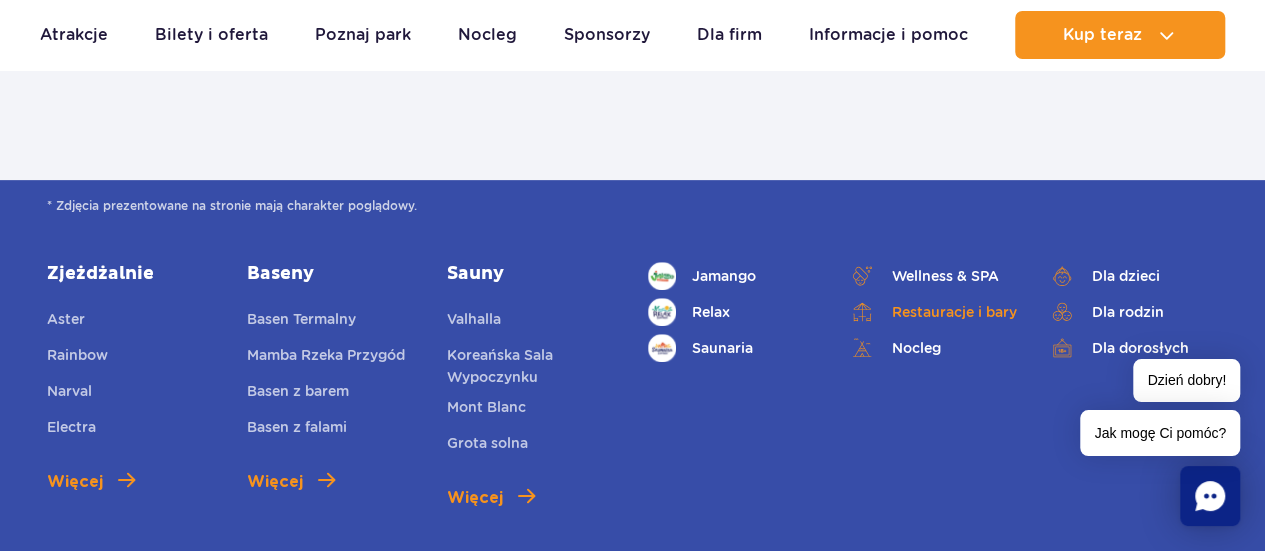 click on "Restauracje i bary" at bounding box center [933, 312] 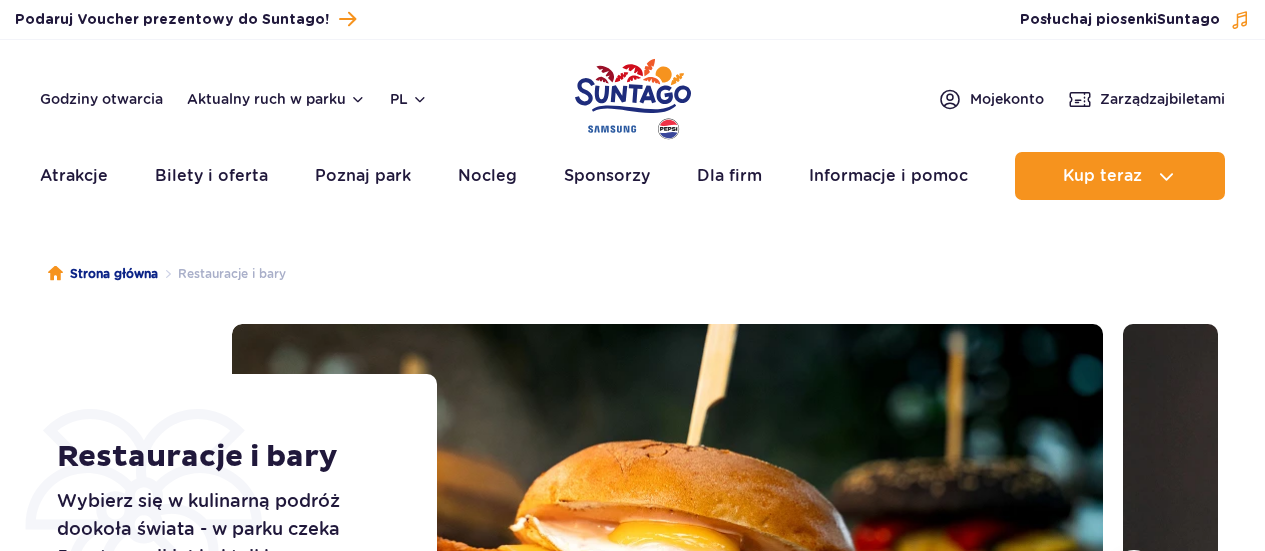 scroll, scrollTop: 0, scrollLeft: 0, axis: both 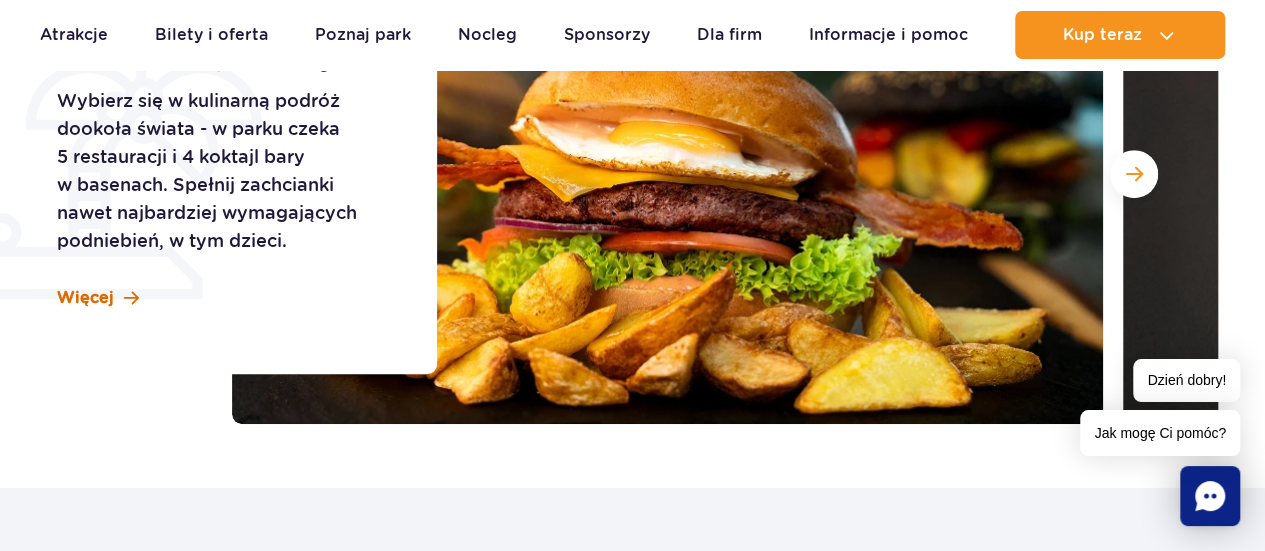 click on "Więcej" at bounding box center [85, 298] 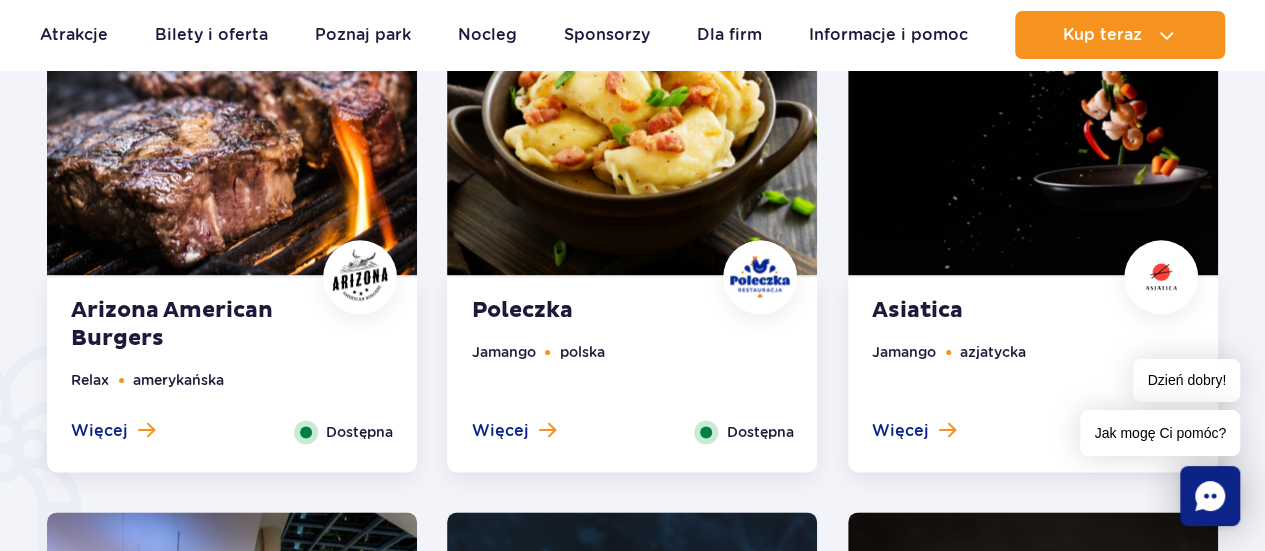 scroll, scrollTop: 1188, scrollLeft: 0, axis: vertical 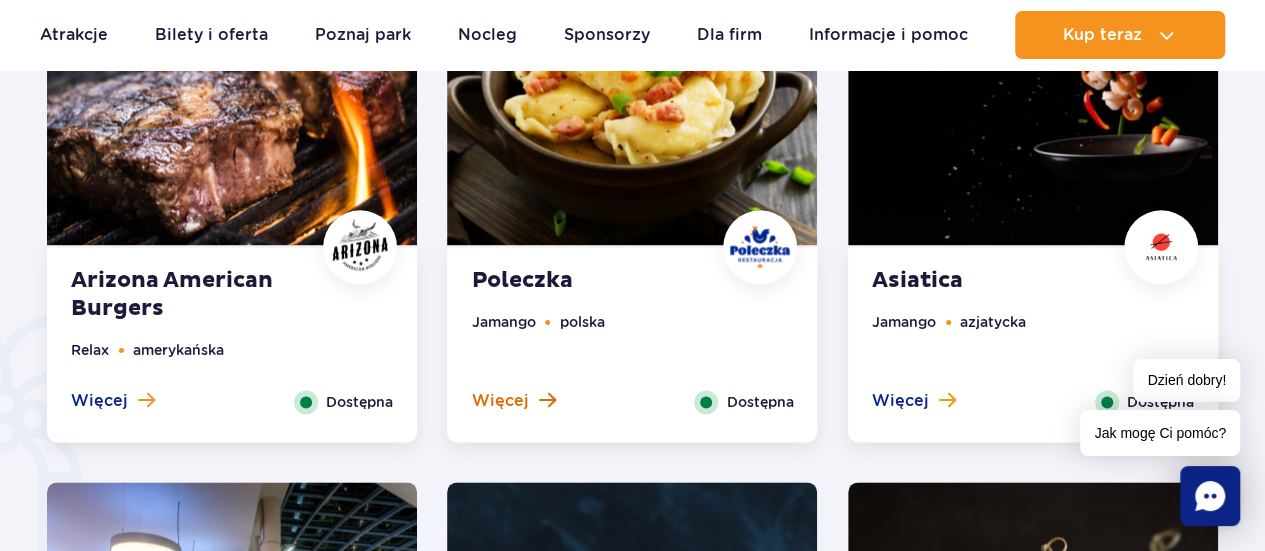 click on "Więcej" at bounding box center [499, 401] 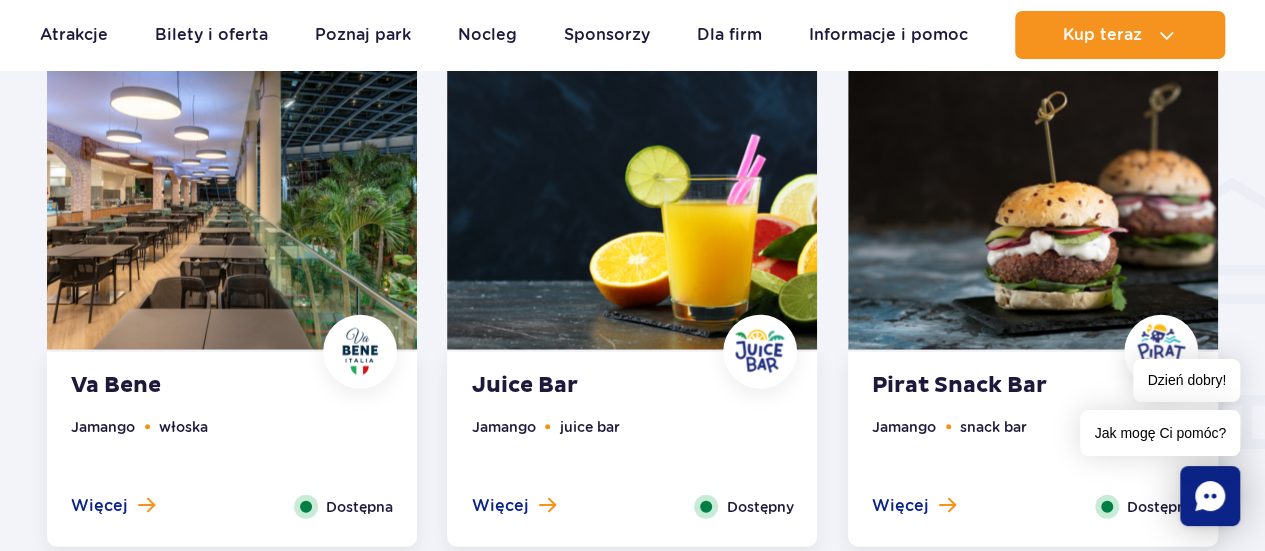 scroll, scrollTop: 2354, scrollLeft: 0, axis: vertical 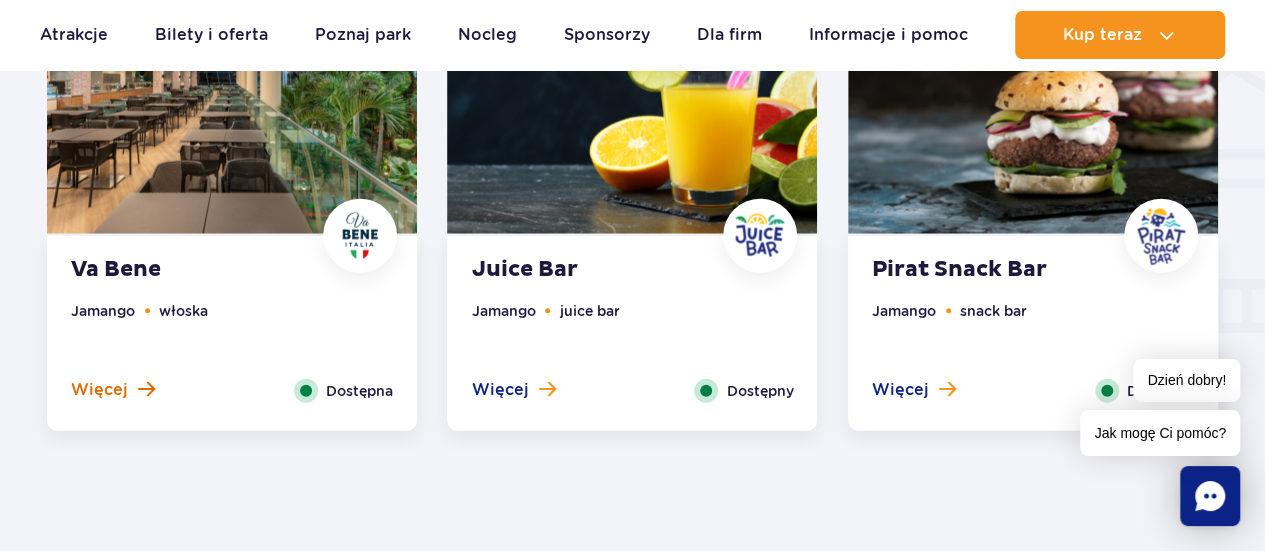 click on "Więcej" at bounding box center [99, 390] 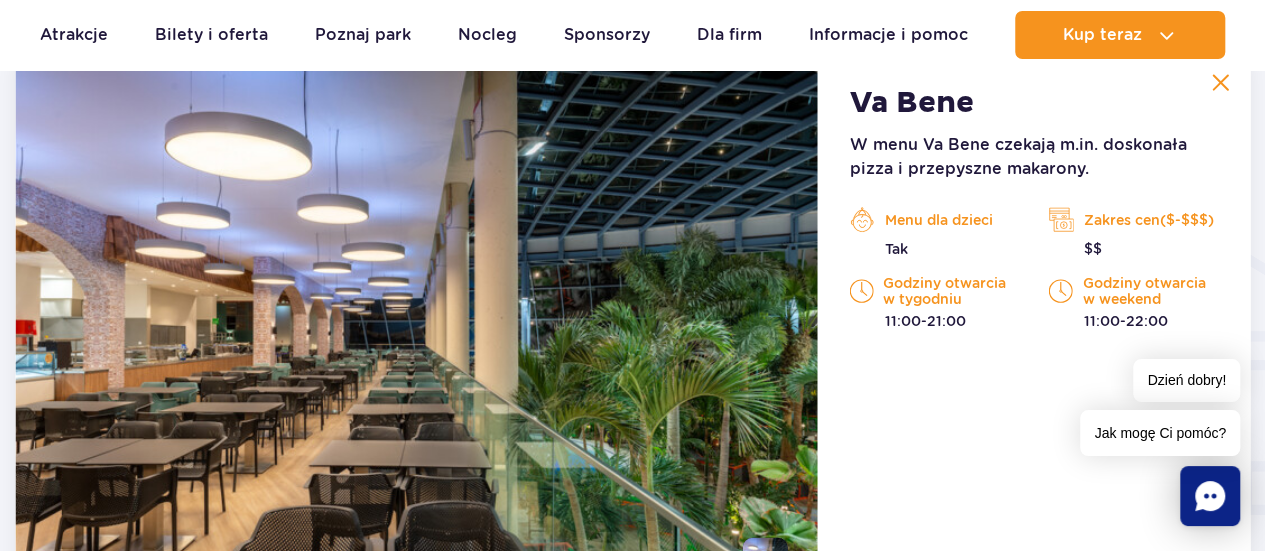 scroll, scrollTop: 2204, scrollLeft: 0, axis: vertical 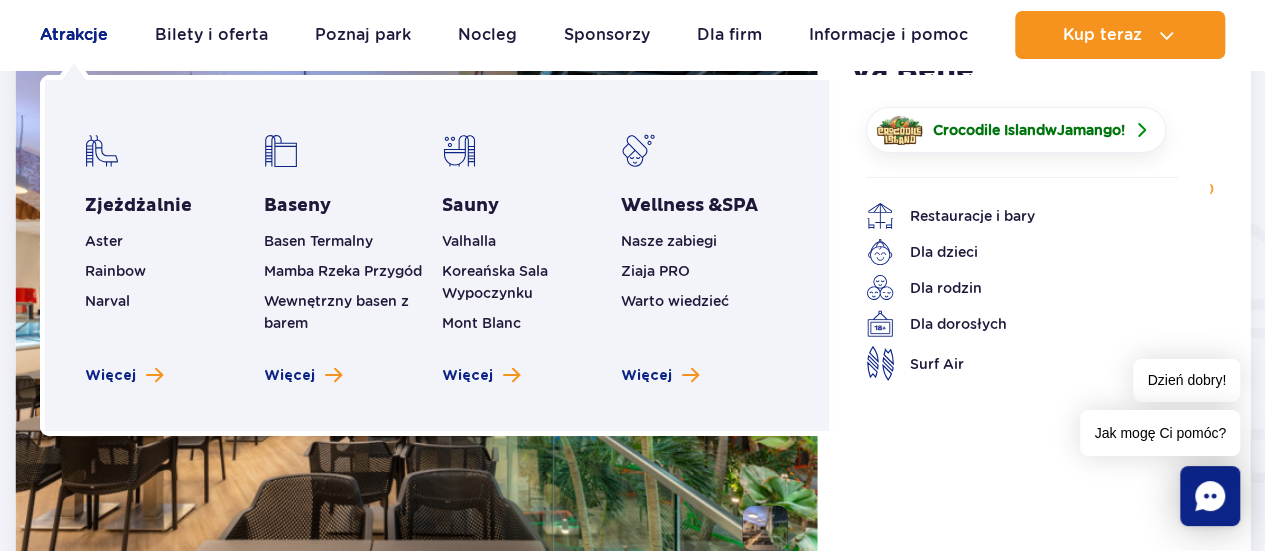 click on "Atrakcje" at bounding box center (74, 35) 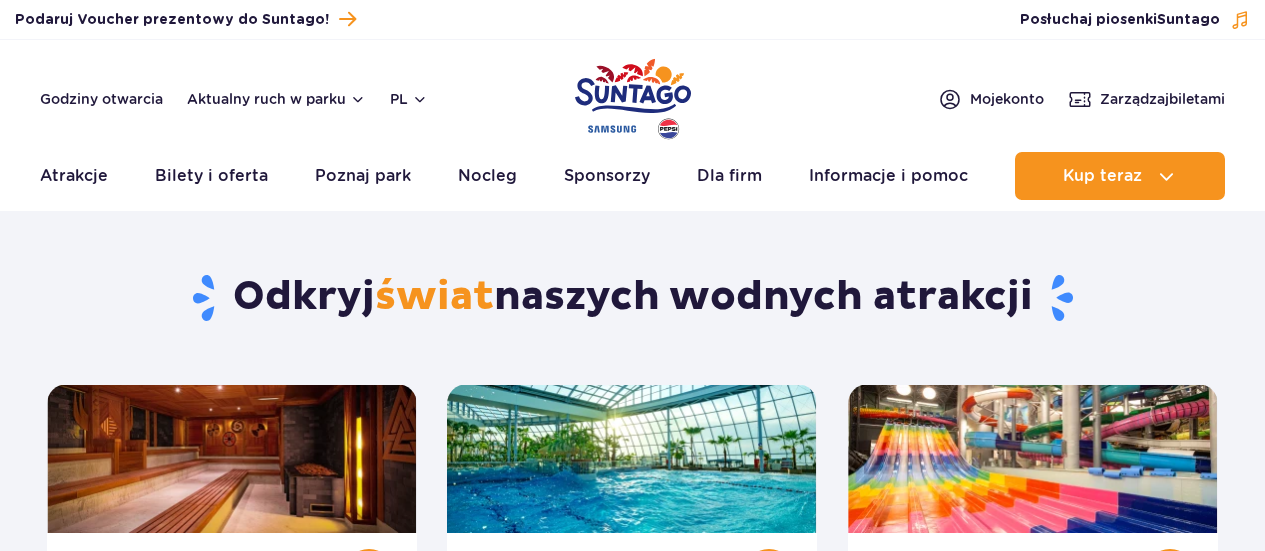 scroll, scrollTop: 0, scrollLeft: 0, axis: both 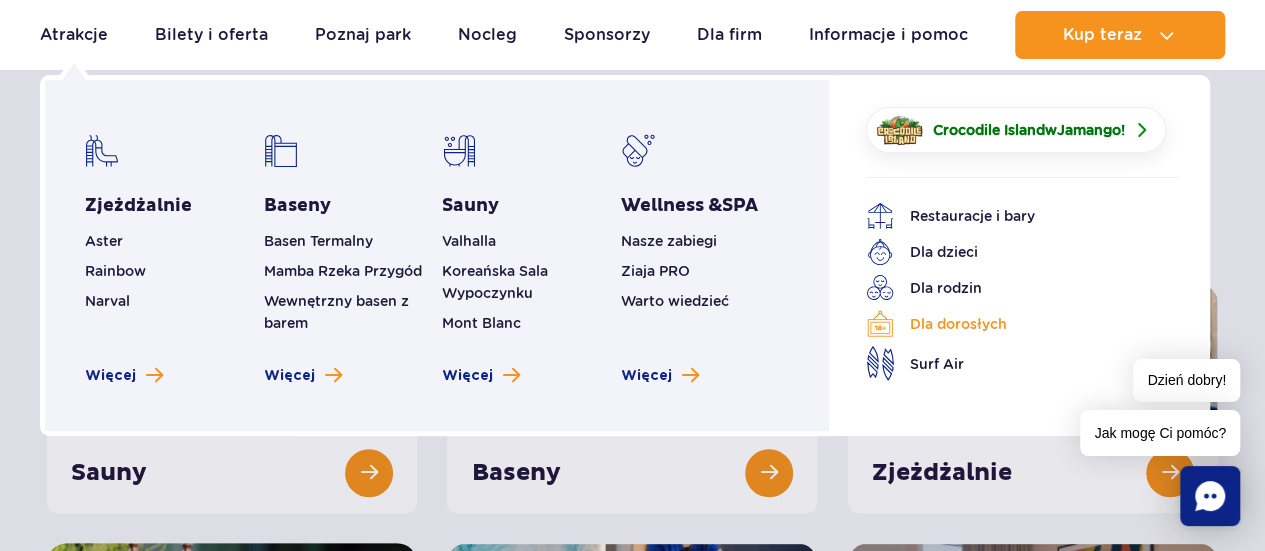 click on "Dla dorosłych" at bounding box center (1007, 324) 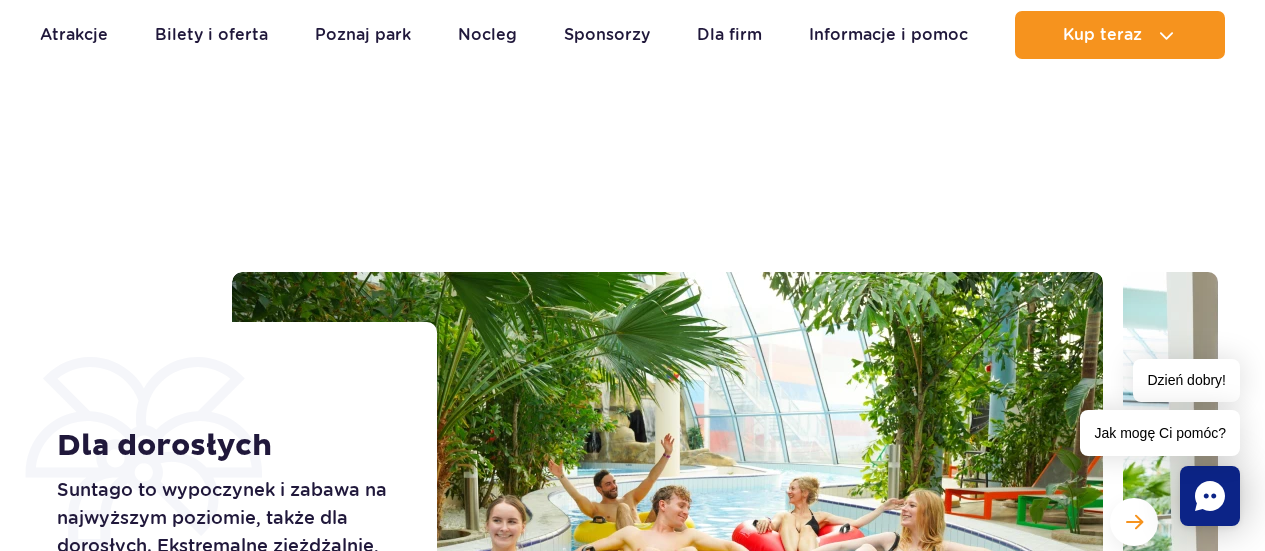 scroll, scrollTop: 641, scrollLeft: 0, axis: vertical 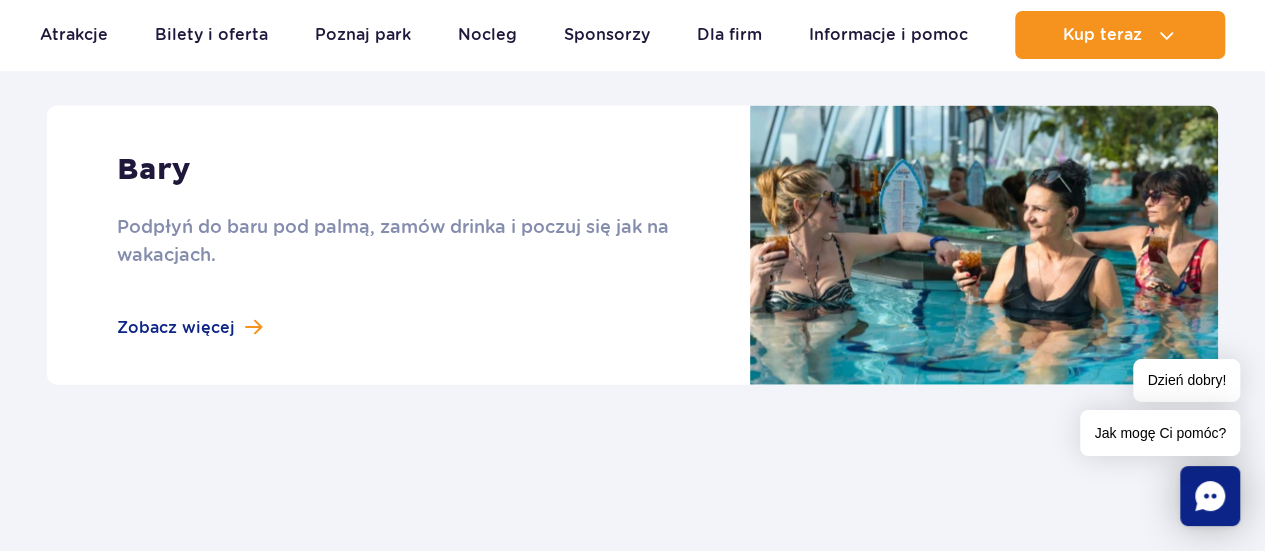 click at bounding box center (632, 245) 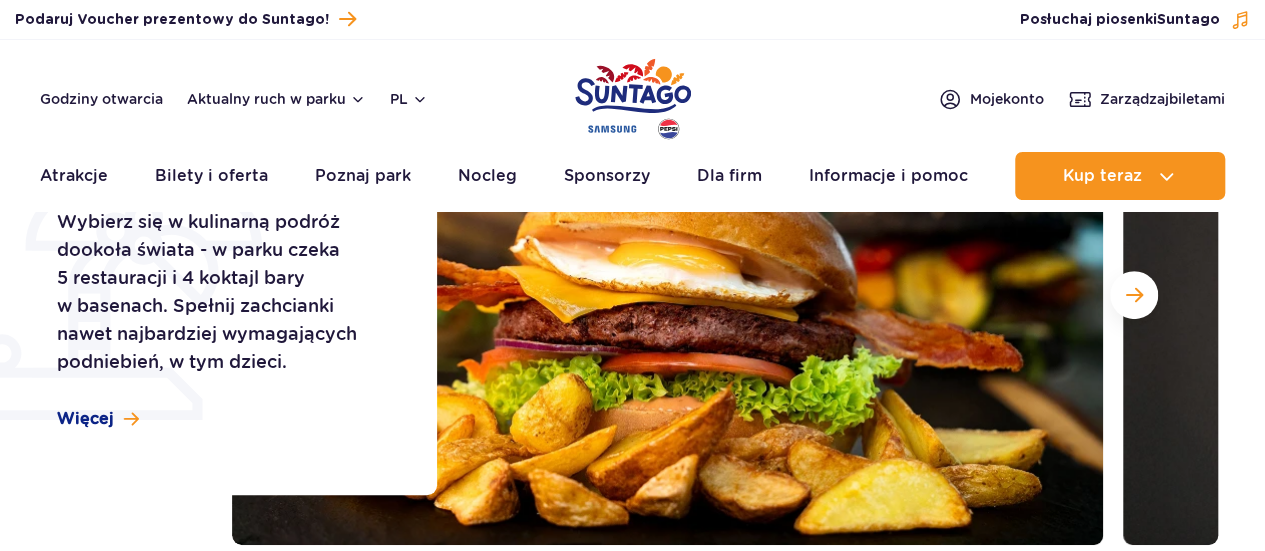scroll, scrollTop: 0, scrollLeft: 0, axis: both 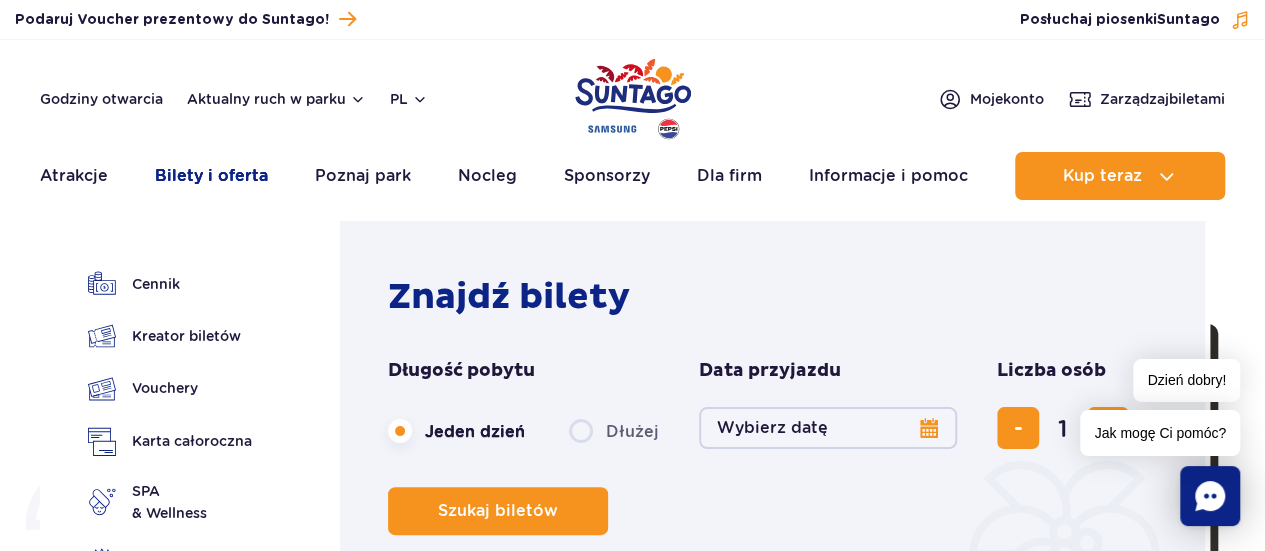 click on "Bilety i oferta" at bounding box center [211, 176] 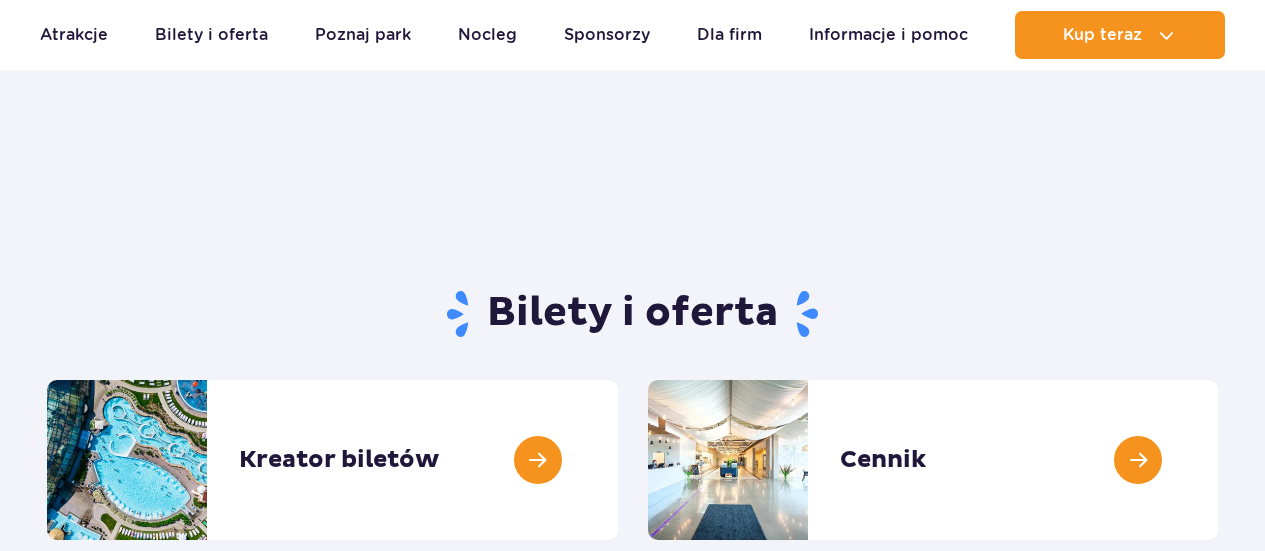 scroll, scrollTop: 300, scrollLeft: 0, axis: vertical 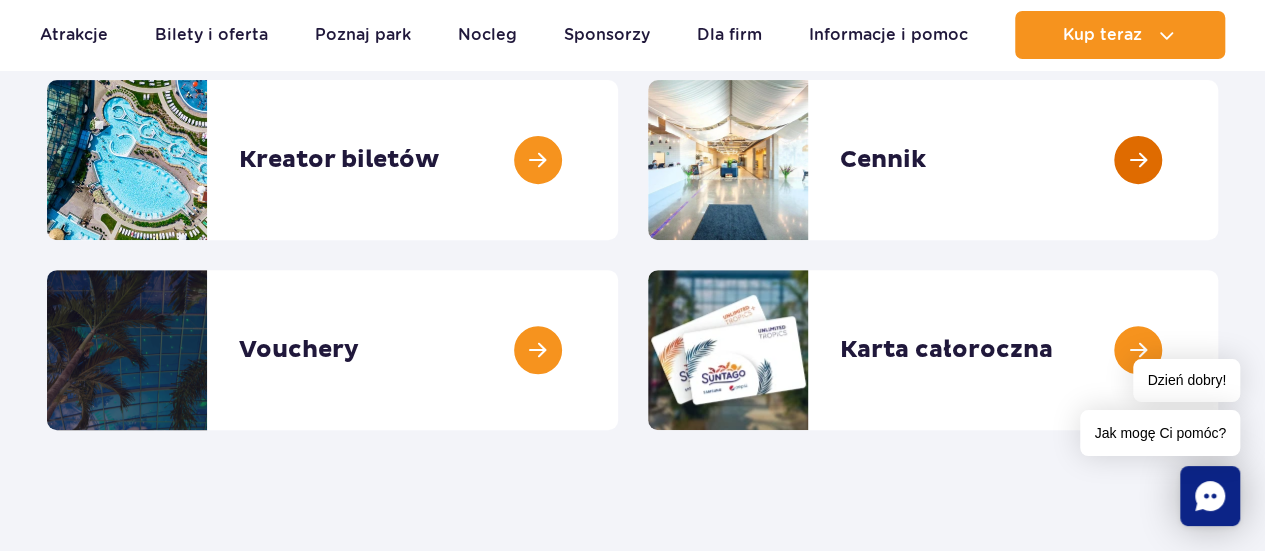 click at bounding box center [1218, 160] 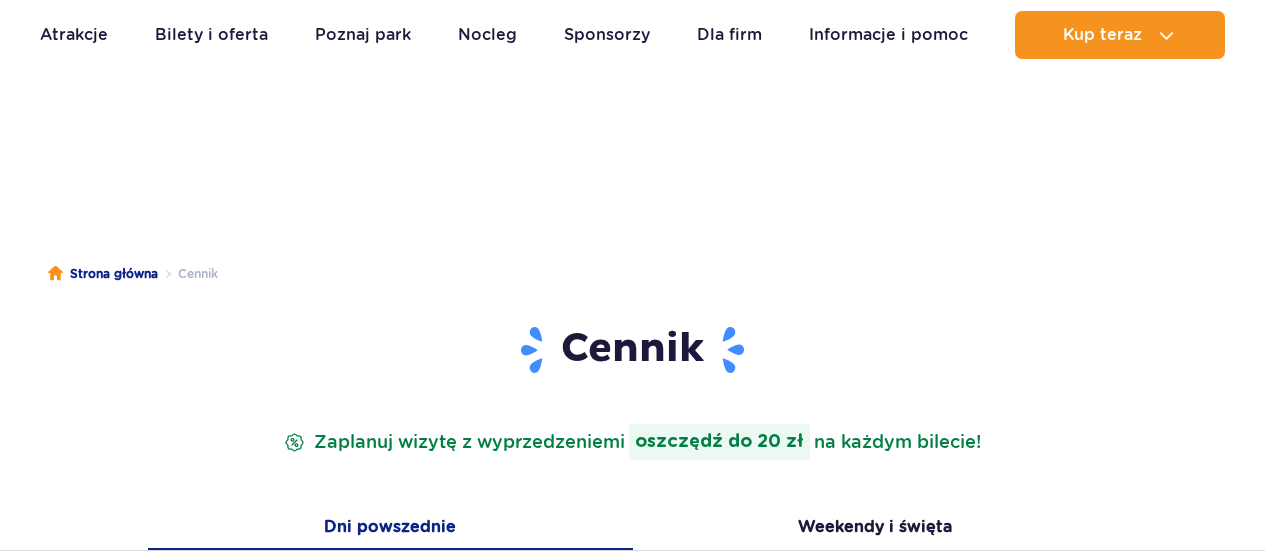 scroll, scrollTop: 200, scrollLeft: 0, axis: vertical 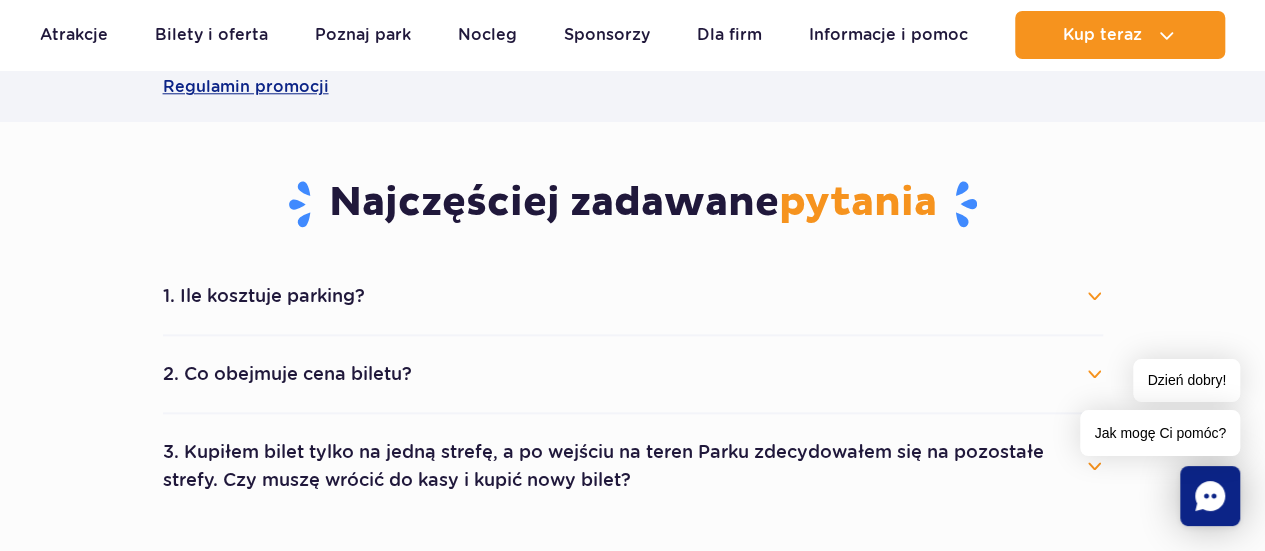click on "2. Co obejmuje cena biletu?" at bounding box center (633, 374) 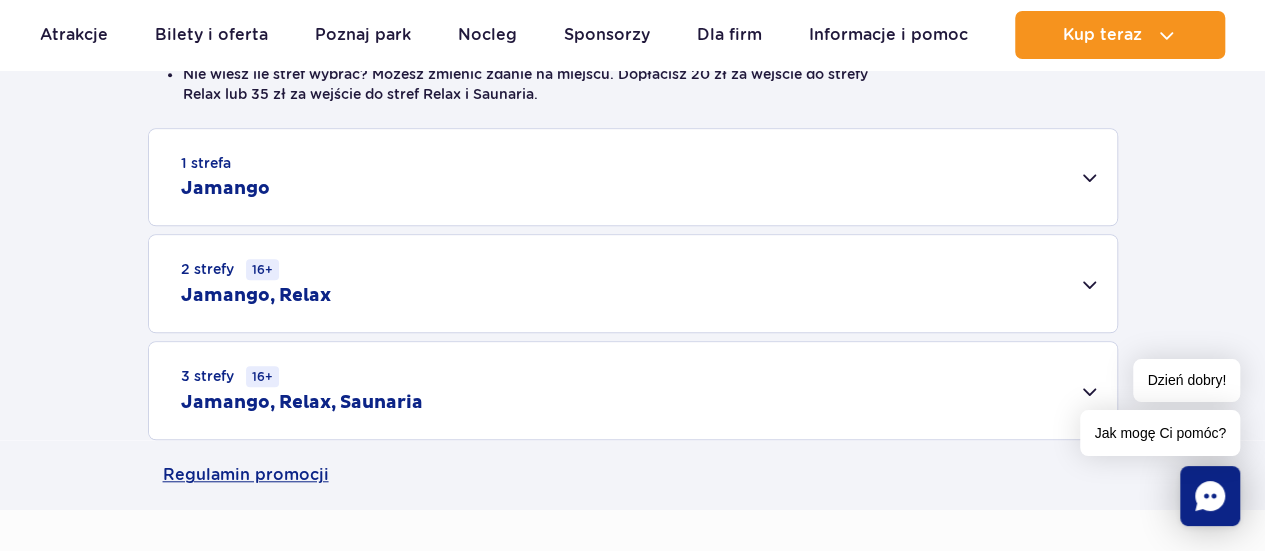 scroll, scrollTop: 600, scrollLeft: 0, axis: vertical 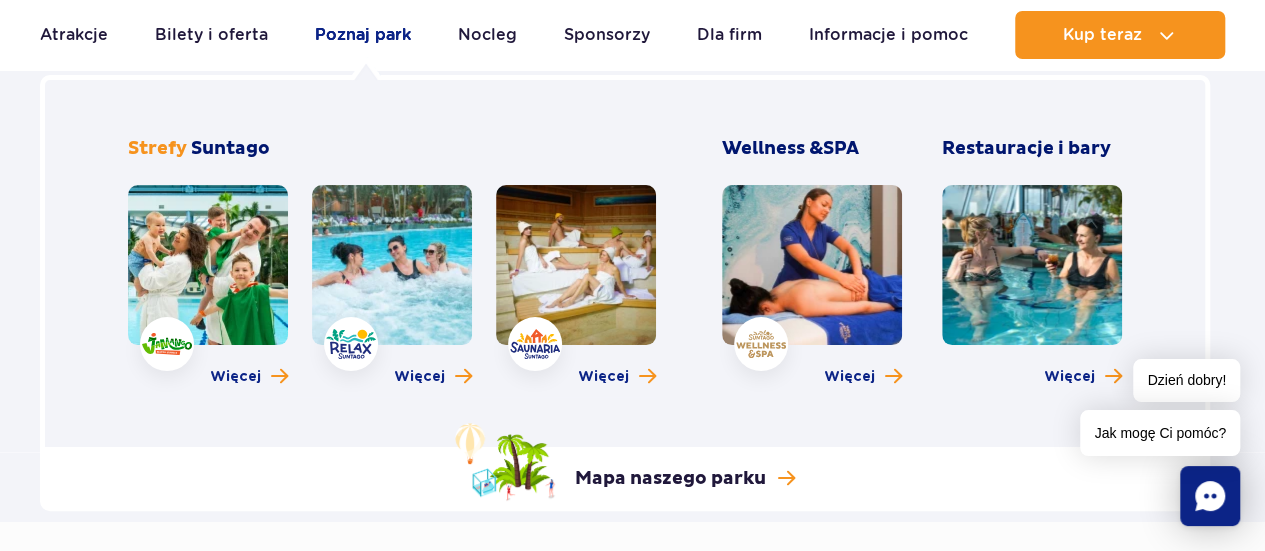 click on "Poznaj park" at bounding box center [363, 35] 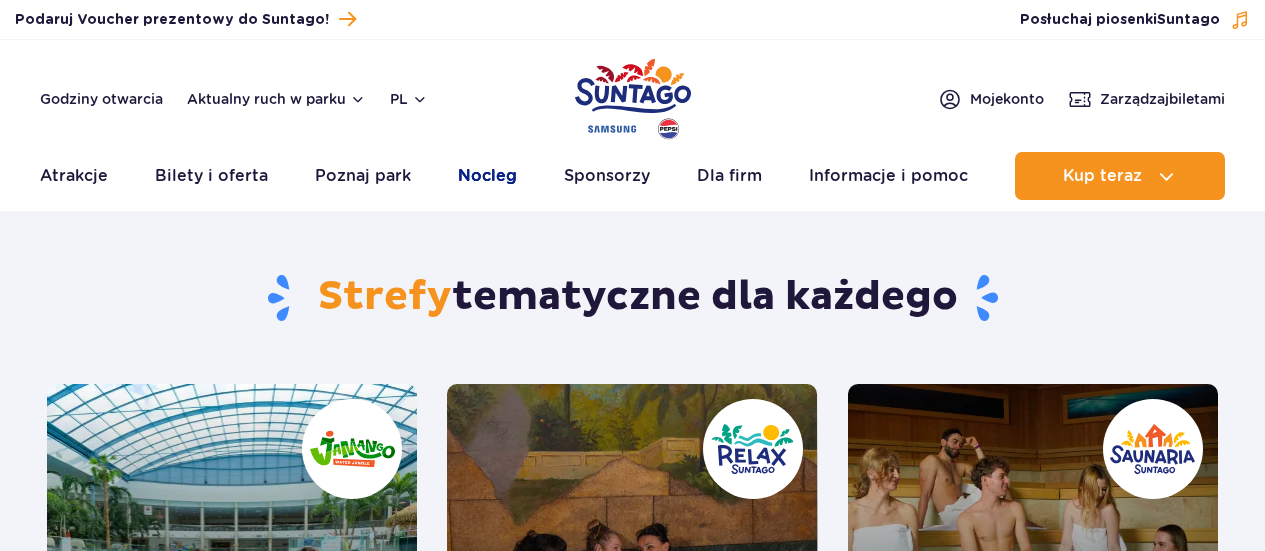 scroll, scrollTop: 0, scrollLeft: 0, axis: both 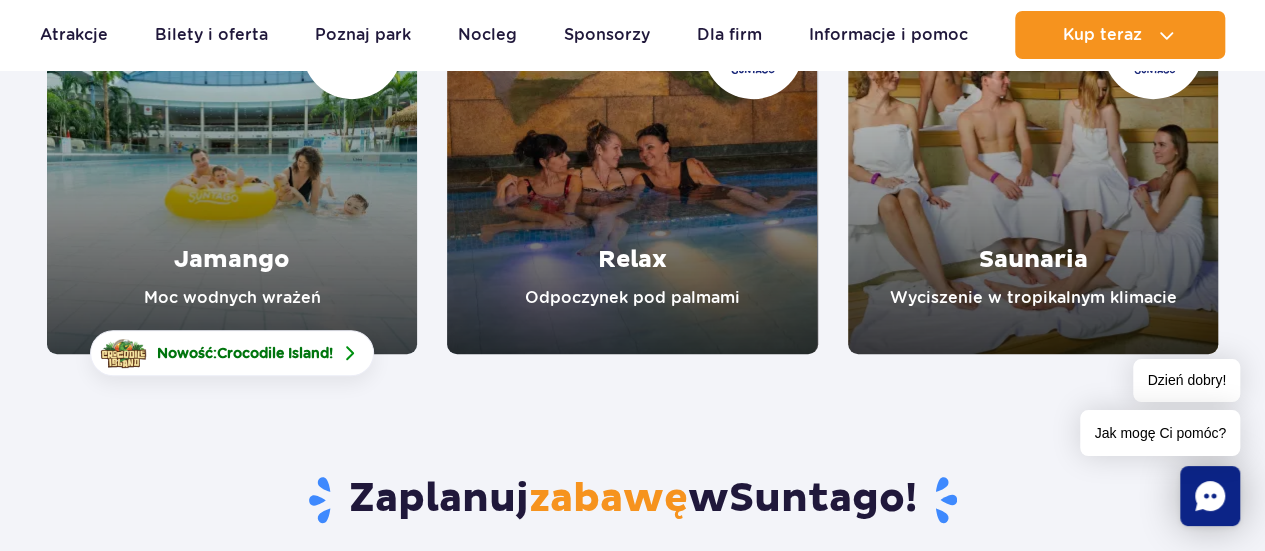 click at bounding box center (632, 169) 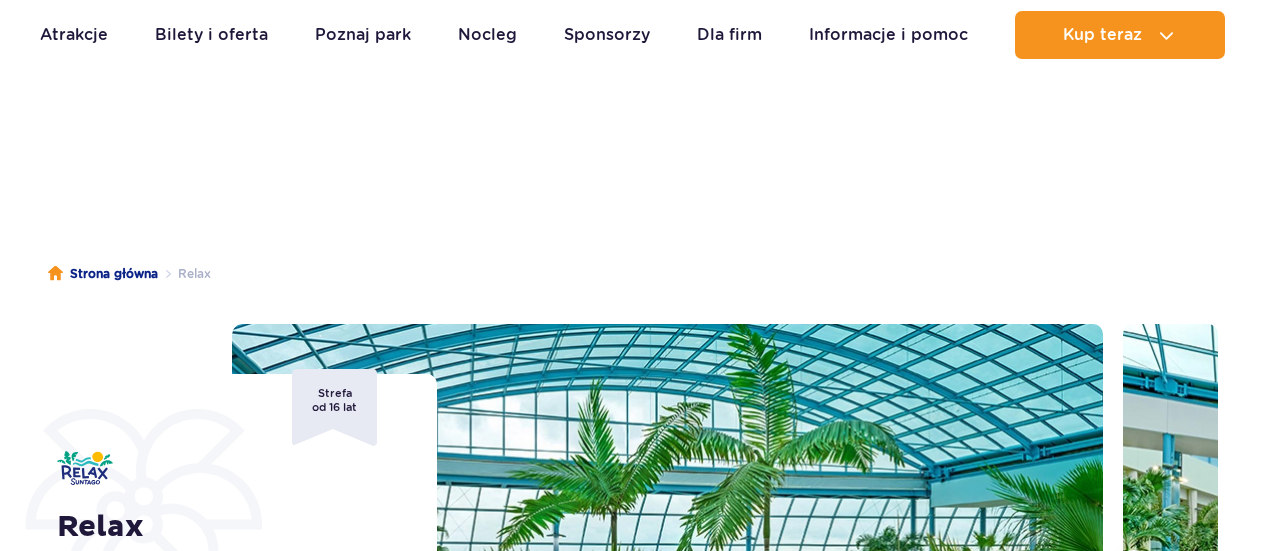 scroll, scrollTop: 300, scrollLeft: 0, axis: vertical 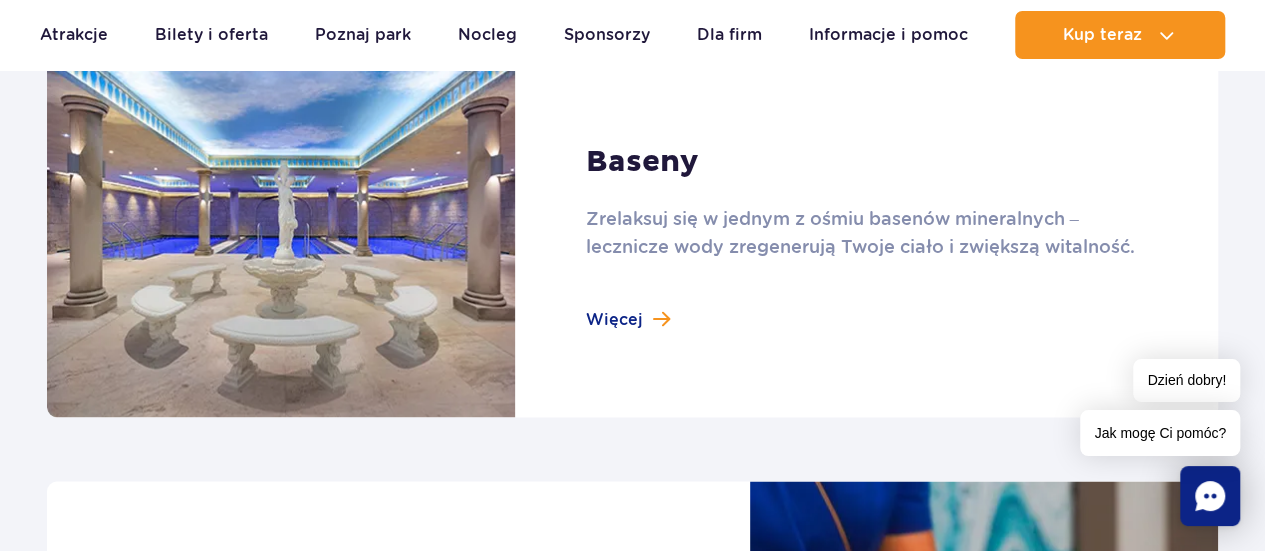 click at bounding box center (632, 237) 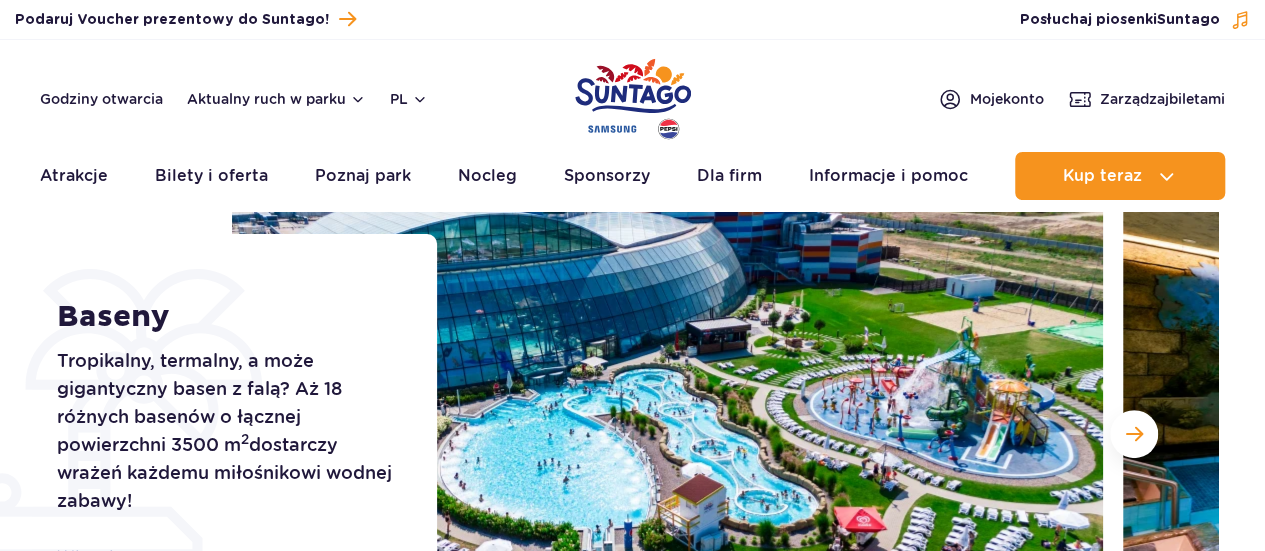 scroll, scrollTop: 0, scrollLeft: 0, axis: both 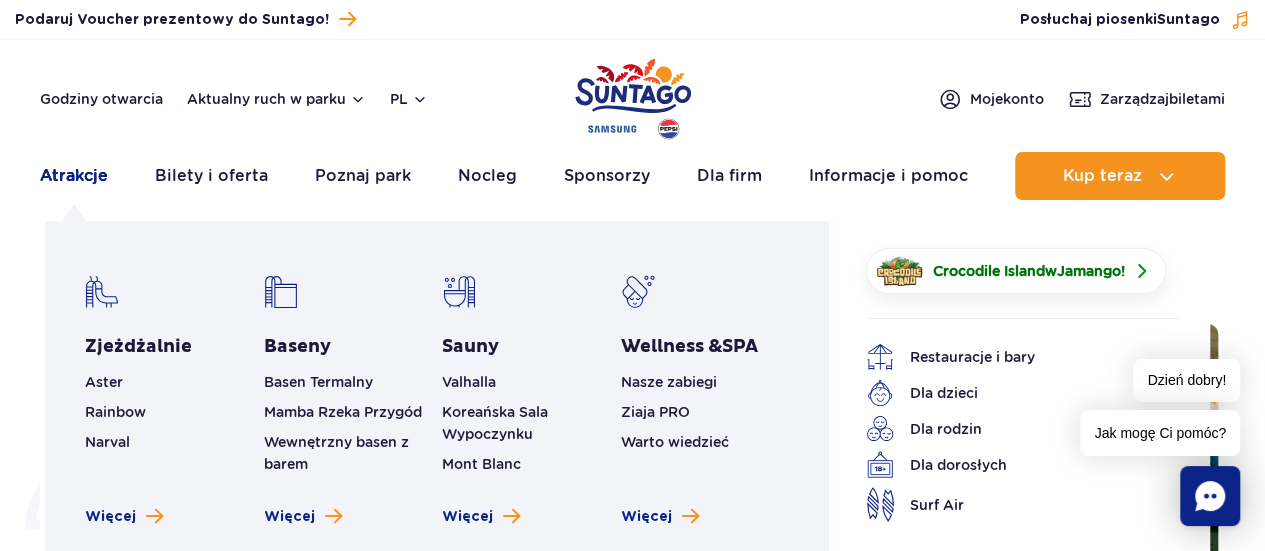 click on "Atrakcje" at bounding box center [74, 176] 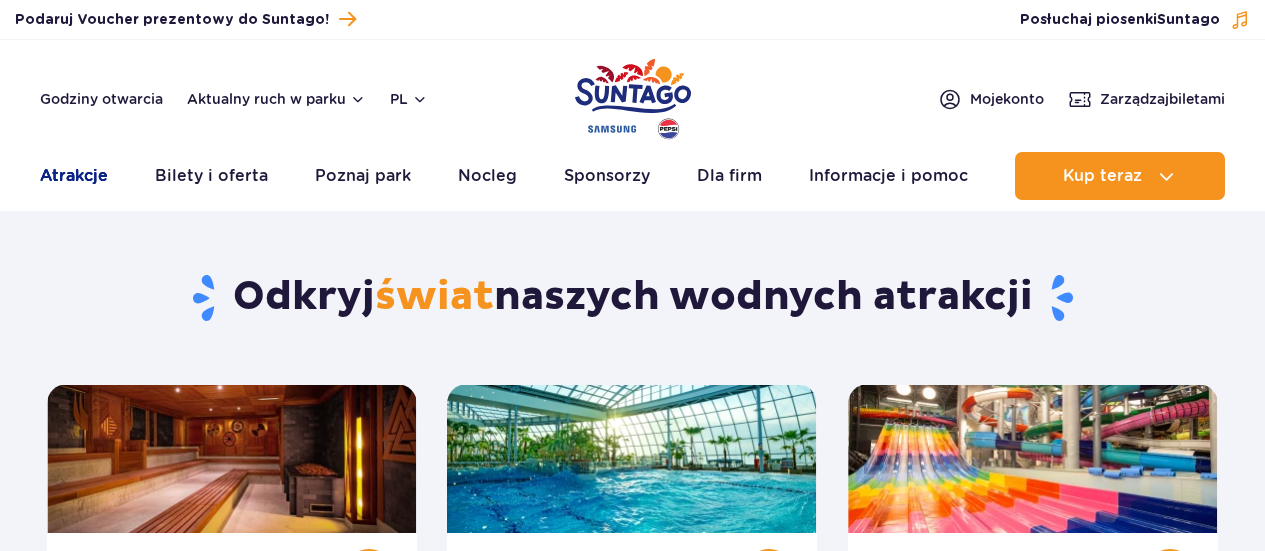 scroll, scrollTop: 0, scrollLeft: 0, axis: both 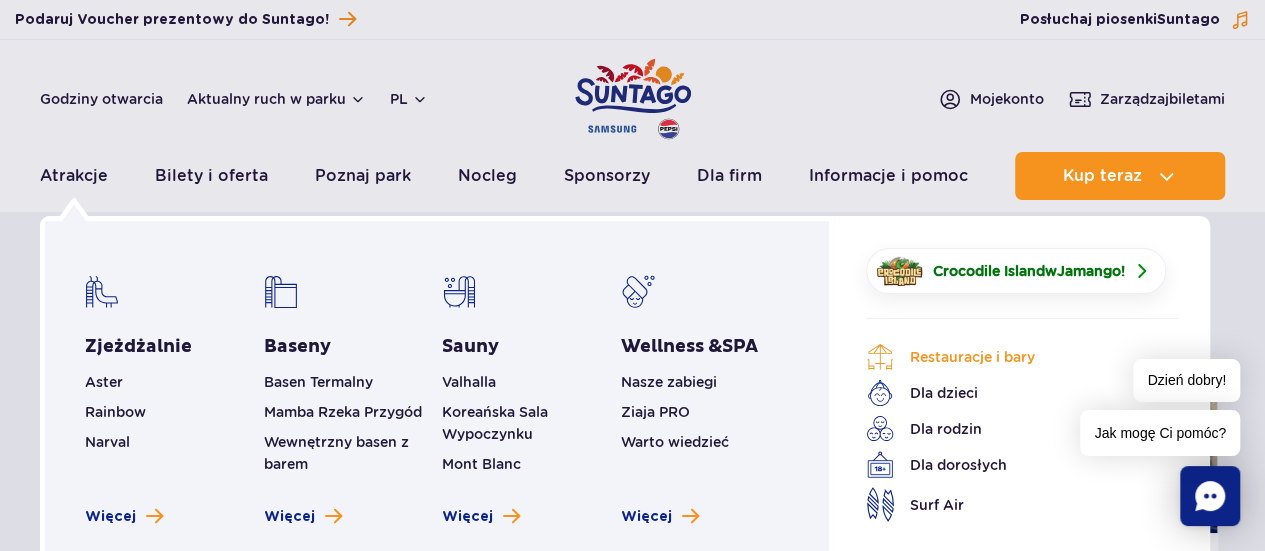 click on "Restauracje i bary" at bounding box center (1007, 357) 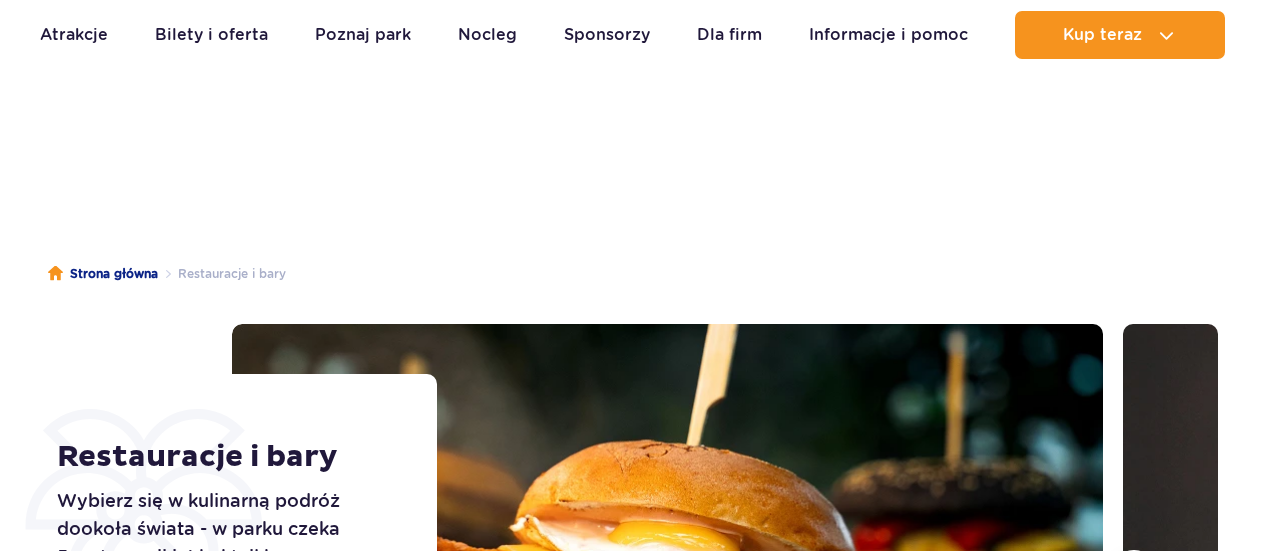 scroll, scrollTop: 300, scrollLeft: 0, axis: vertical 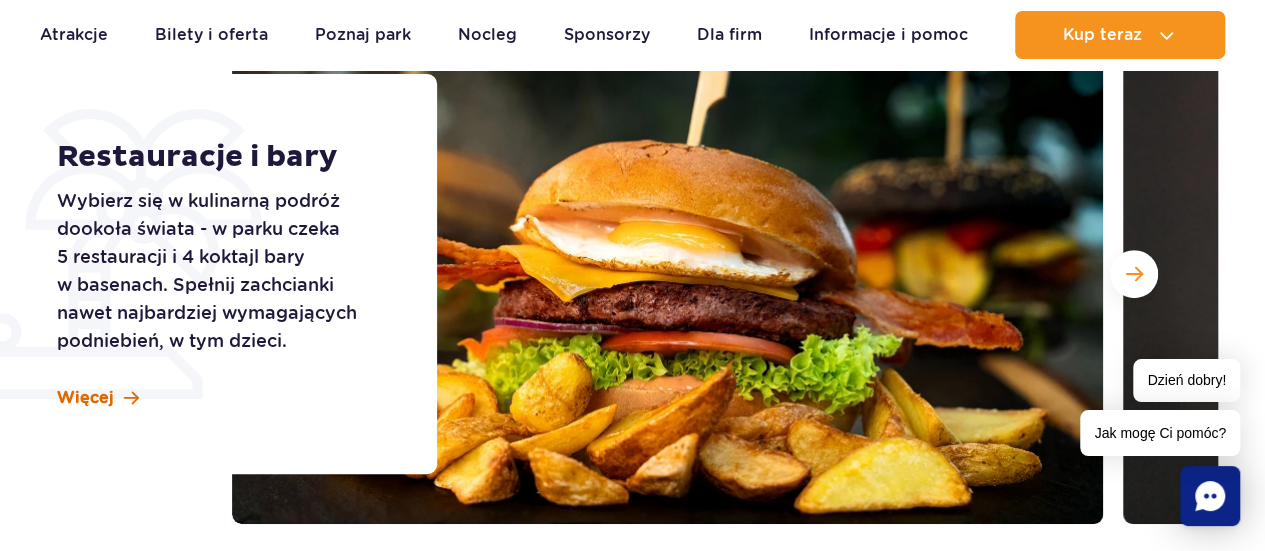 click on "Więcej" at bounding box center (85, 398) 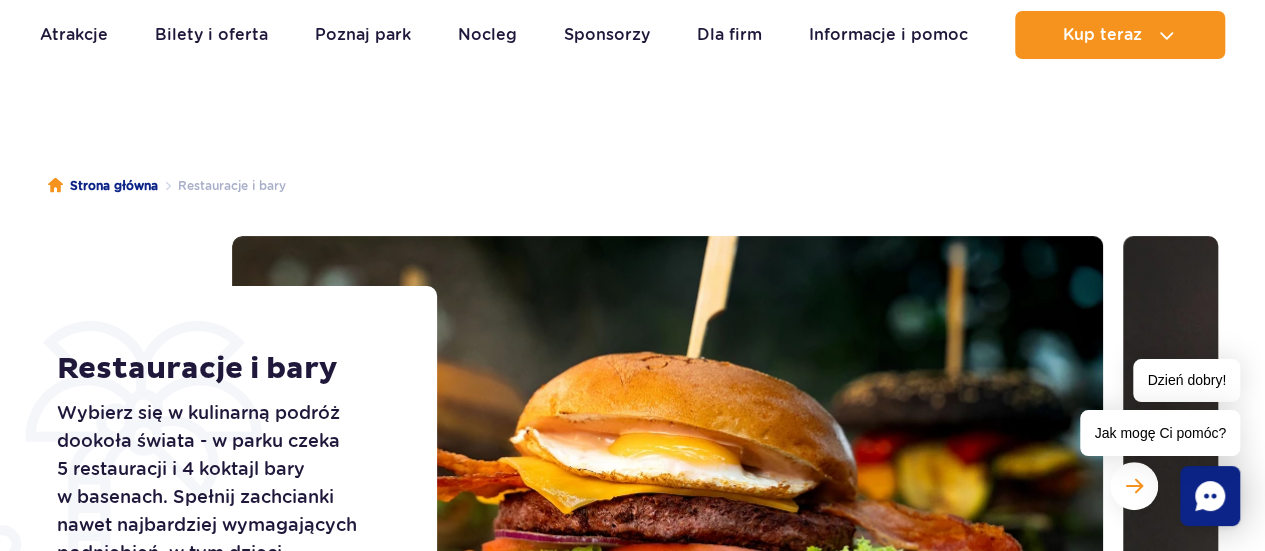 scroll, scrollTop: 0, scrollLeft: 0, axis: both 